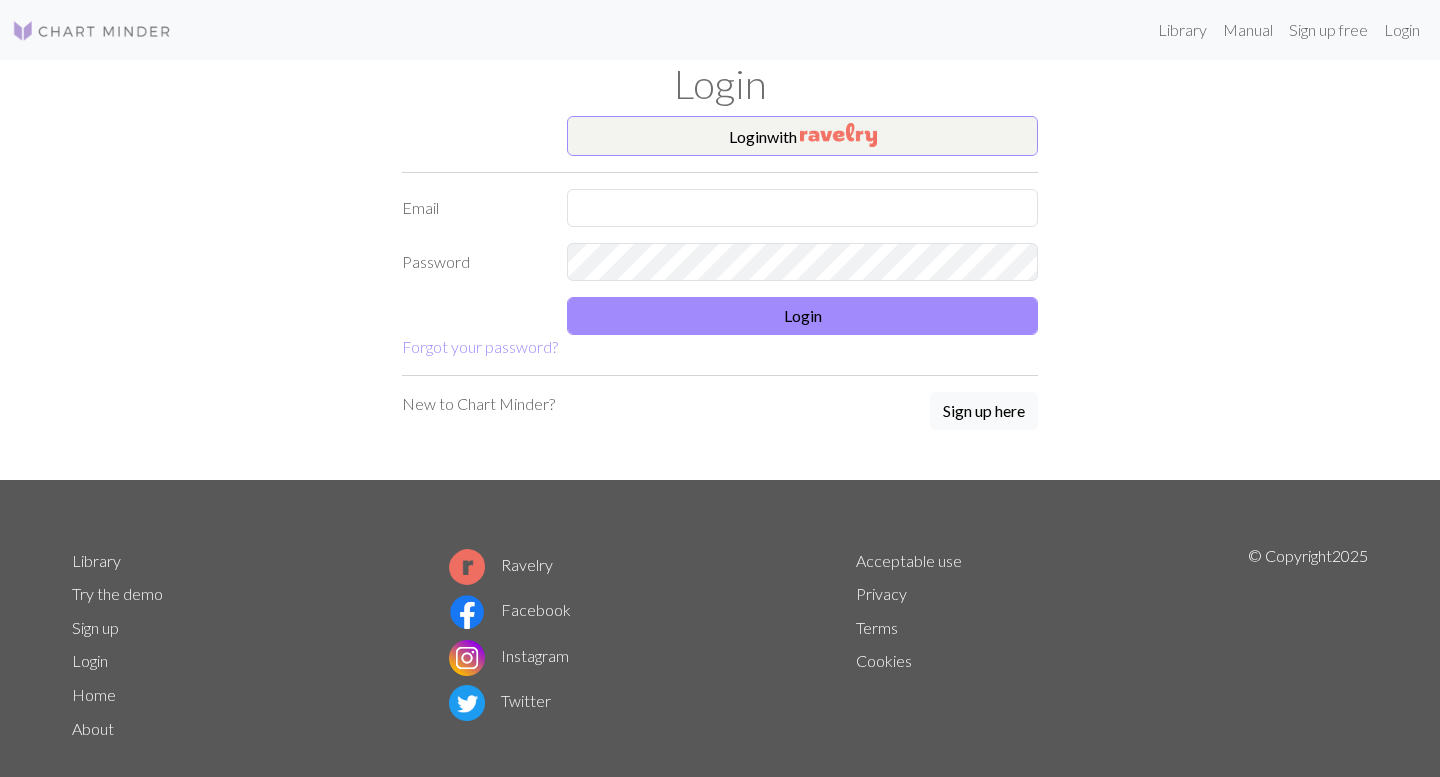 scroll, scrollTop: 0, scrollLeft: 0, axis: both 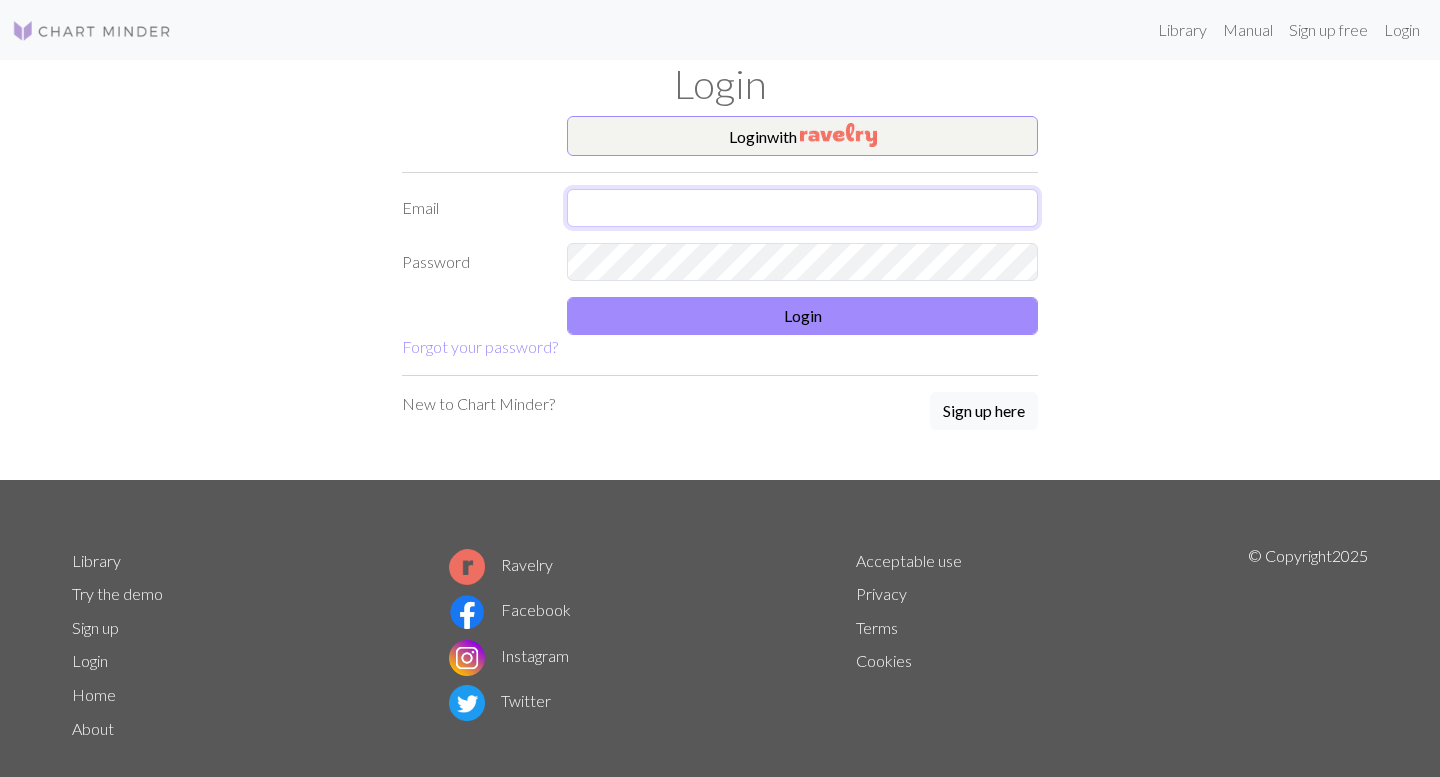 click at bounding box center [802, 208] 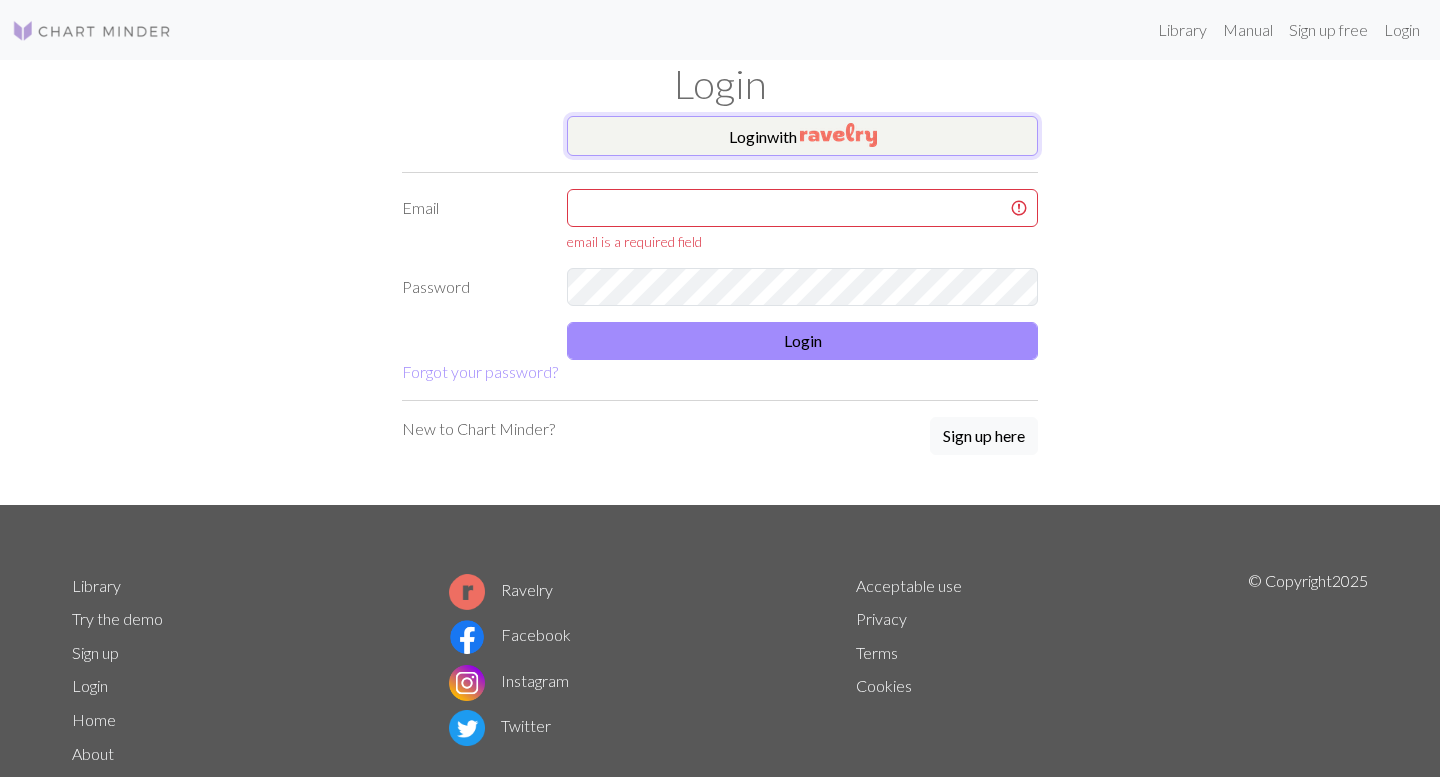 click at bounding box center [838, 135] 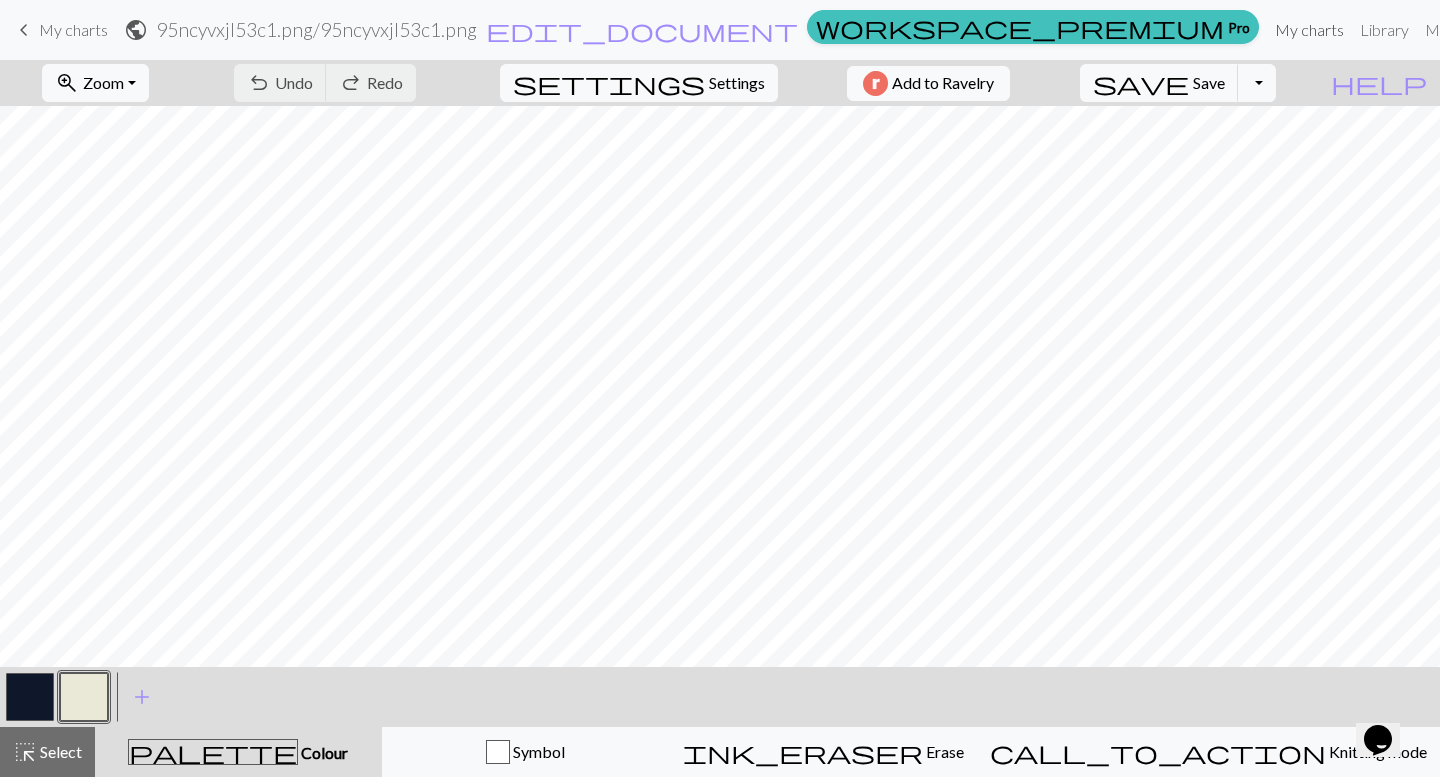 click on "My charts" at bounding box center [1309, 30] 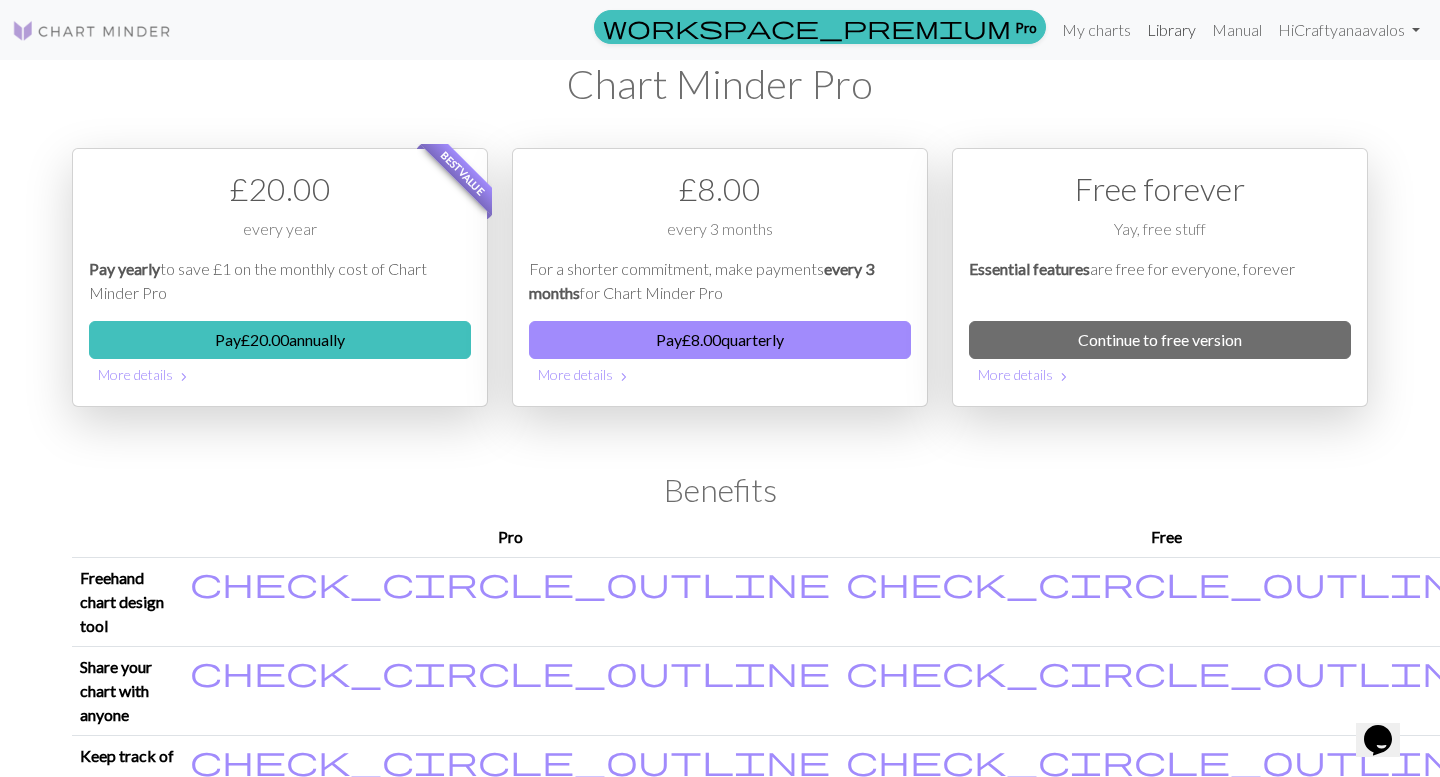 click on "Library" at bounding box center (1171, 30) 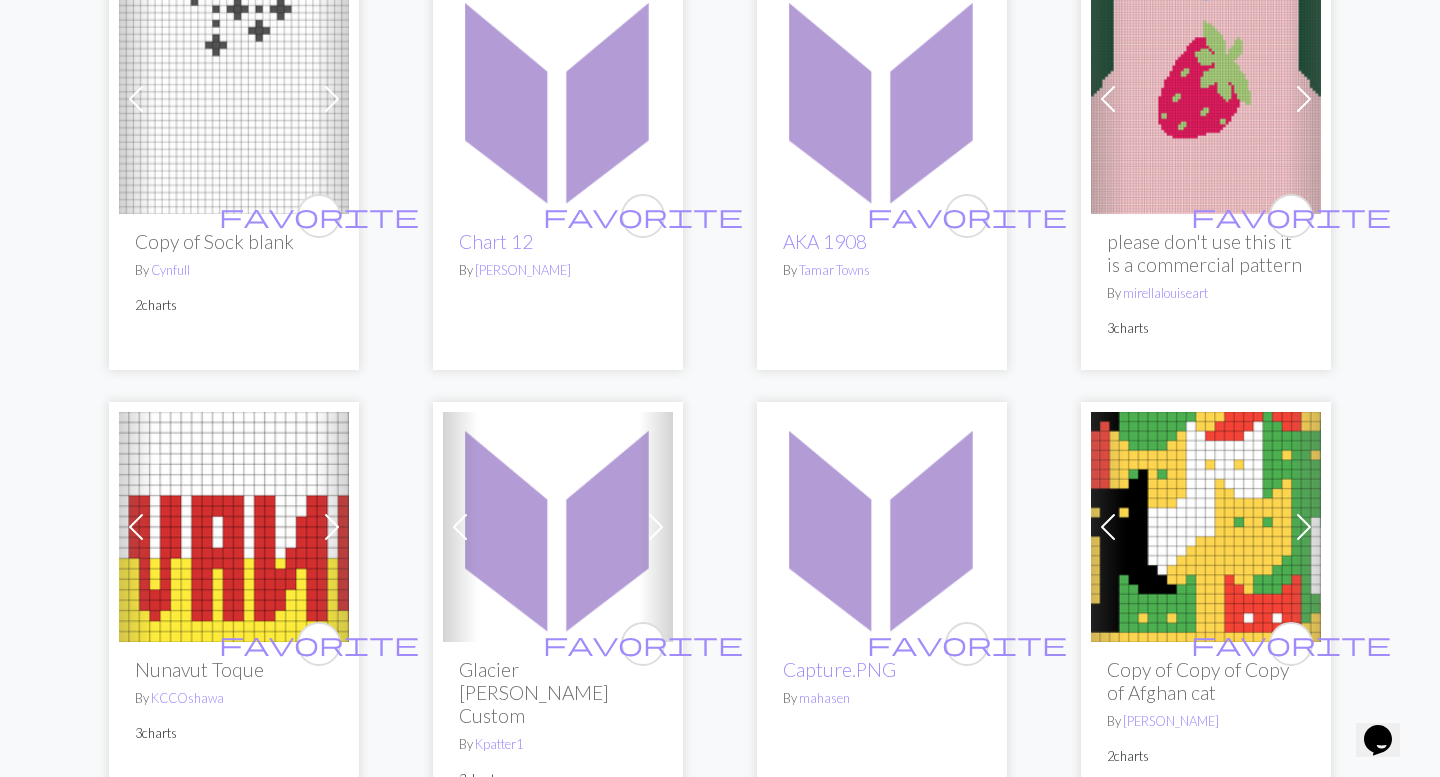 scroll, scrollTop: 0, scrollLeft: 0, axis: both 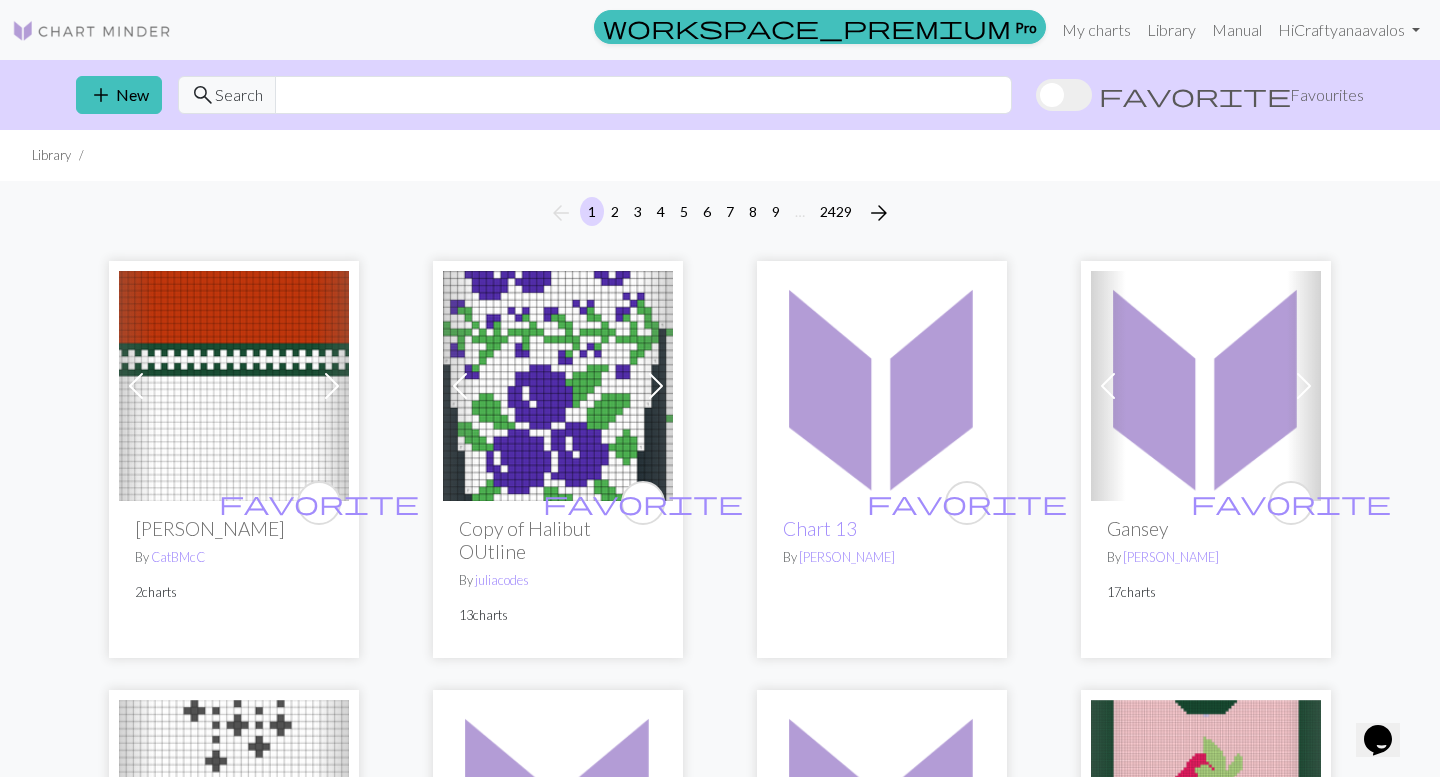 click at bounding box center (1064, 95) 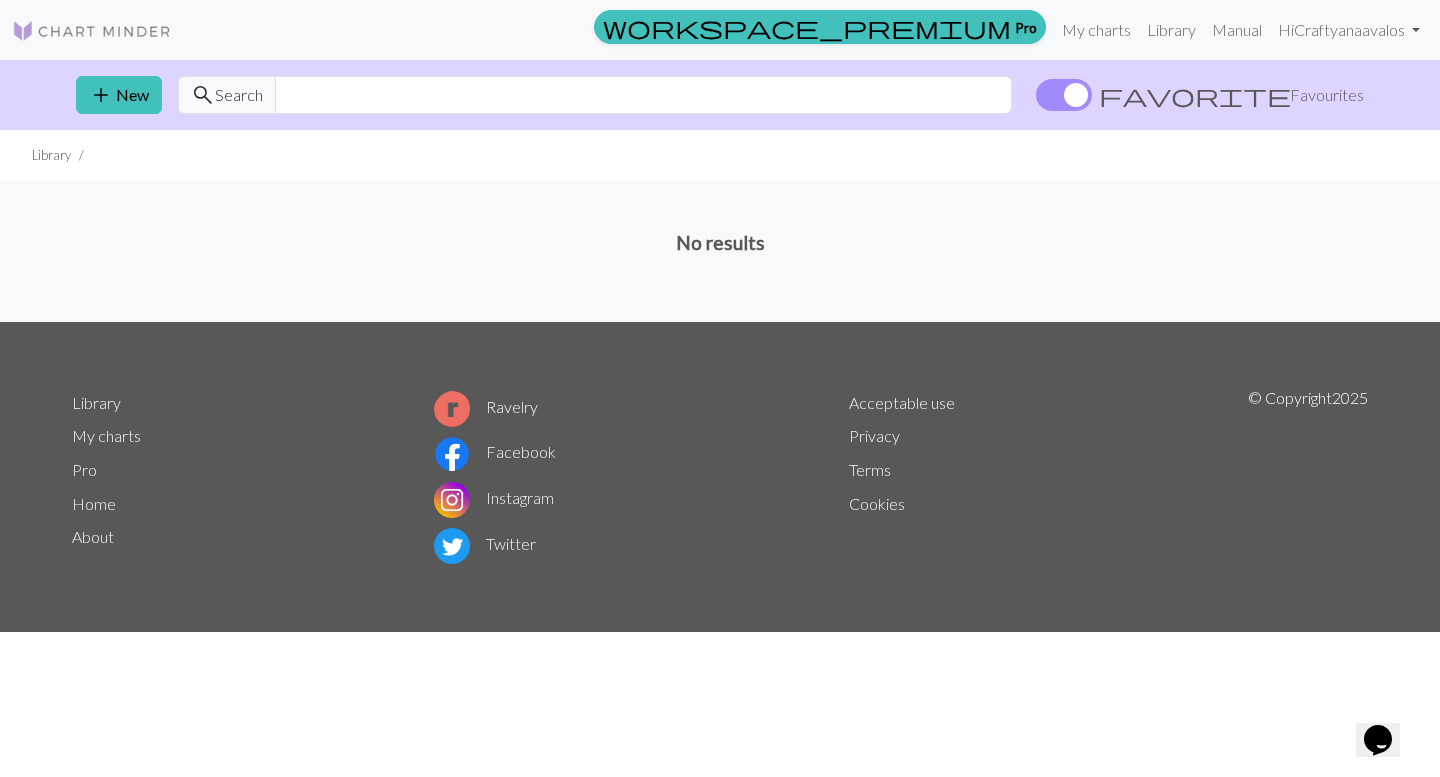 click at bounding box center (1064, 95) 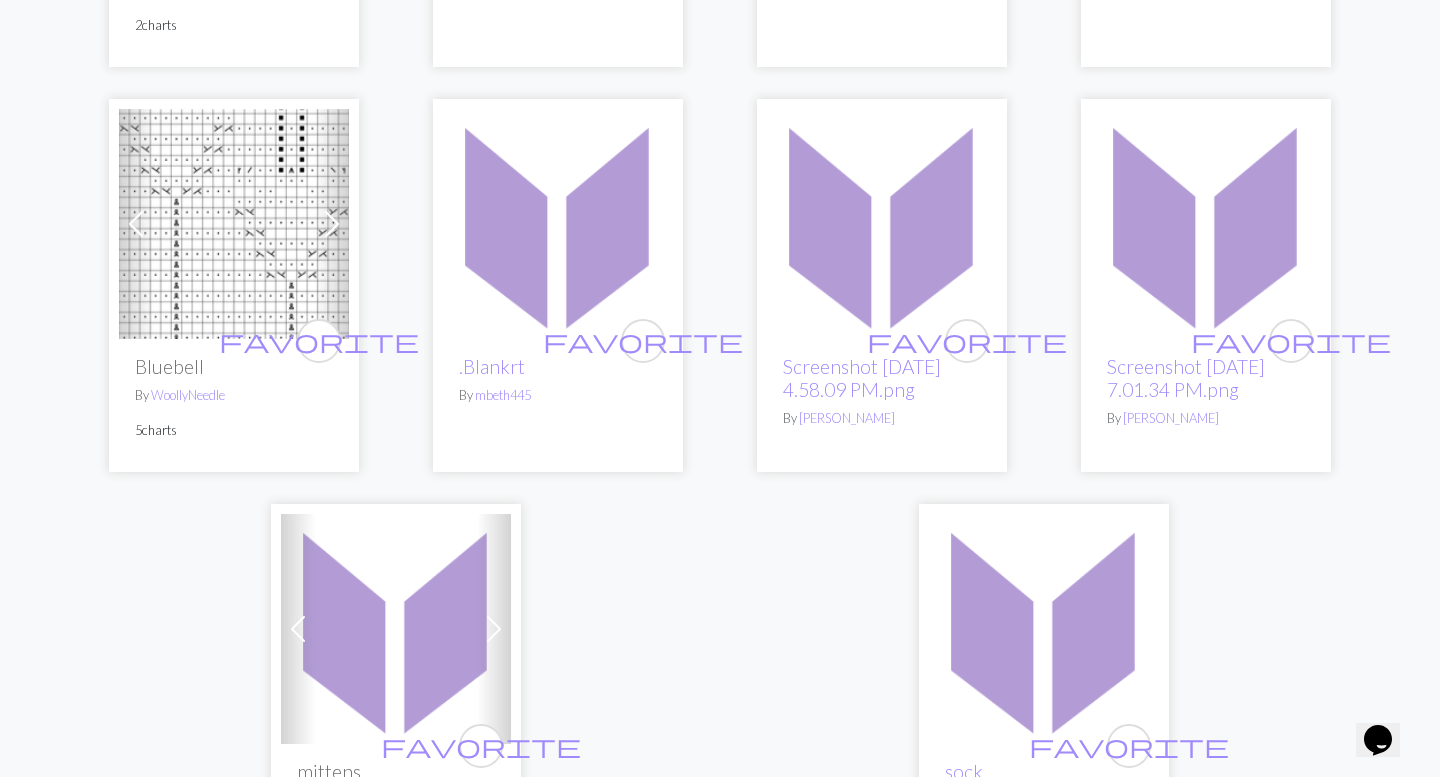 scroll, scrollTop: 5239, scrollLeft: 0, axis: vertical 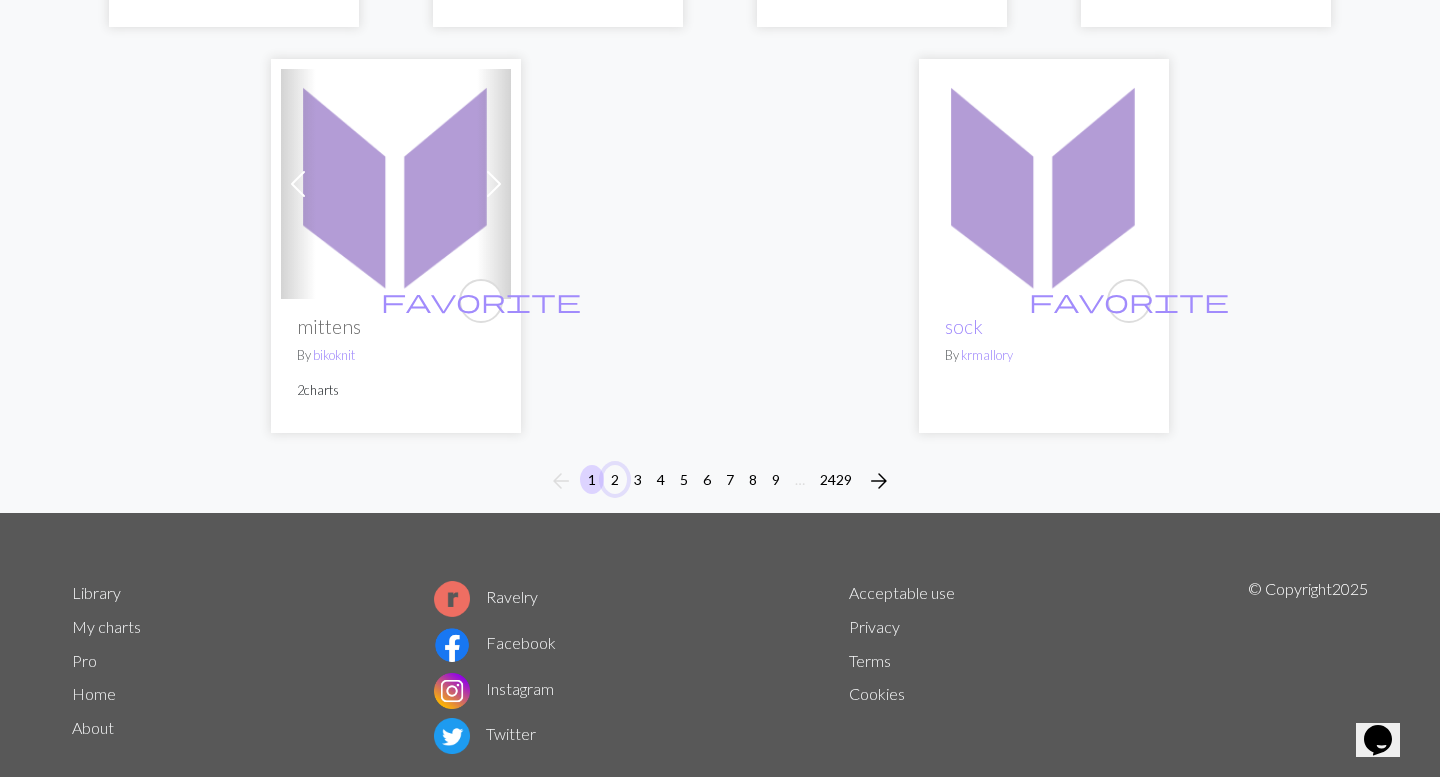 click on "2" at bounding box center [615, 479] 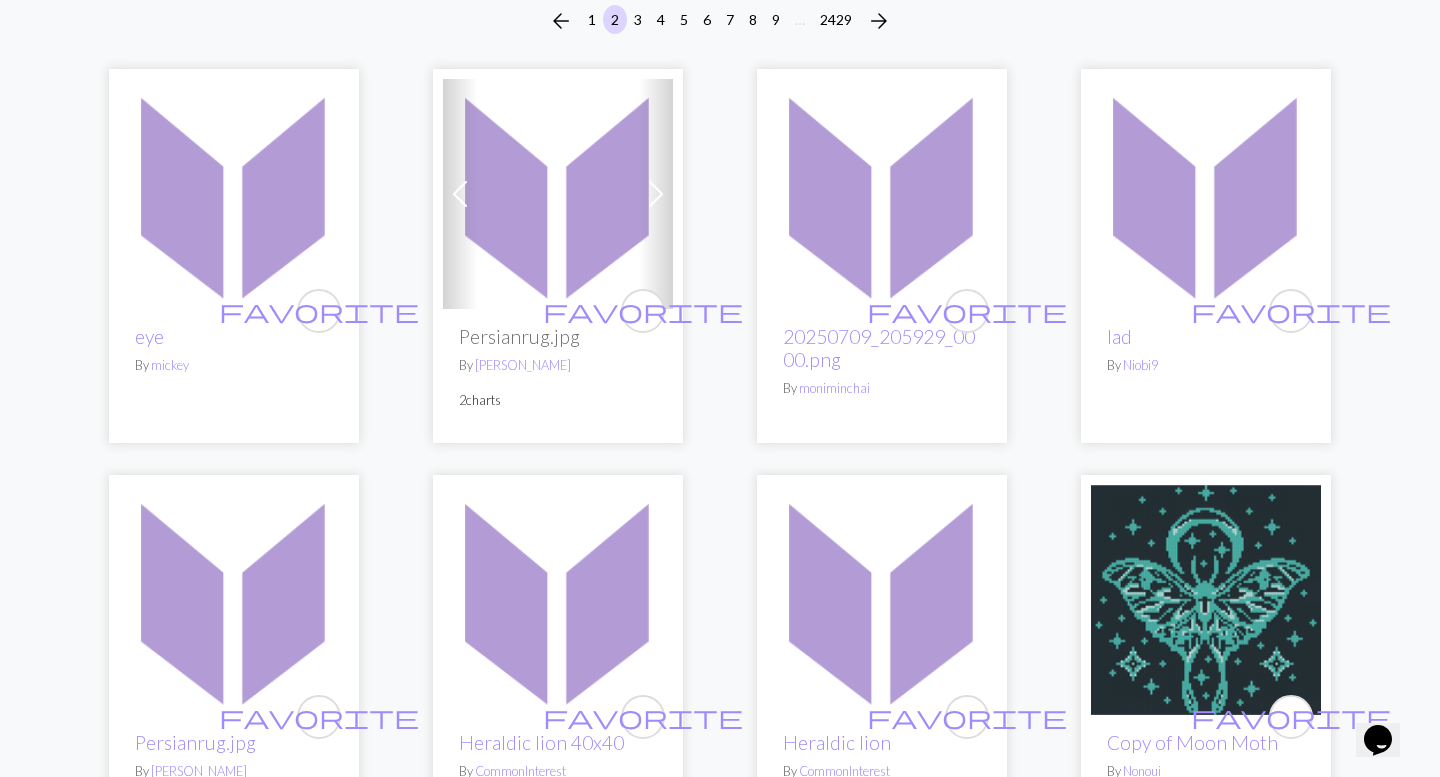 scroll, scrollTop: 0, scrollLeft: 0, axis: both 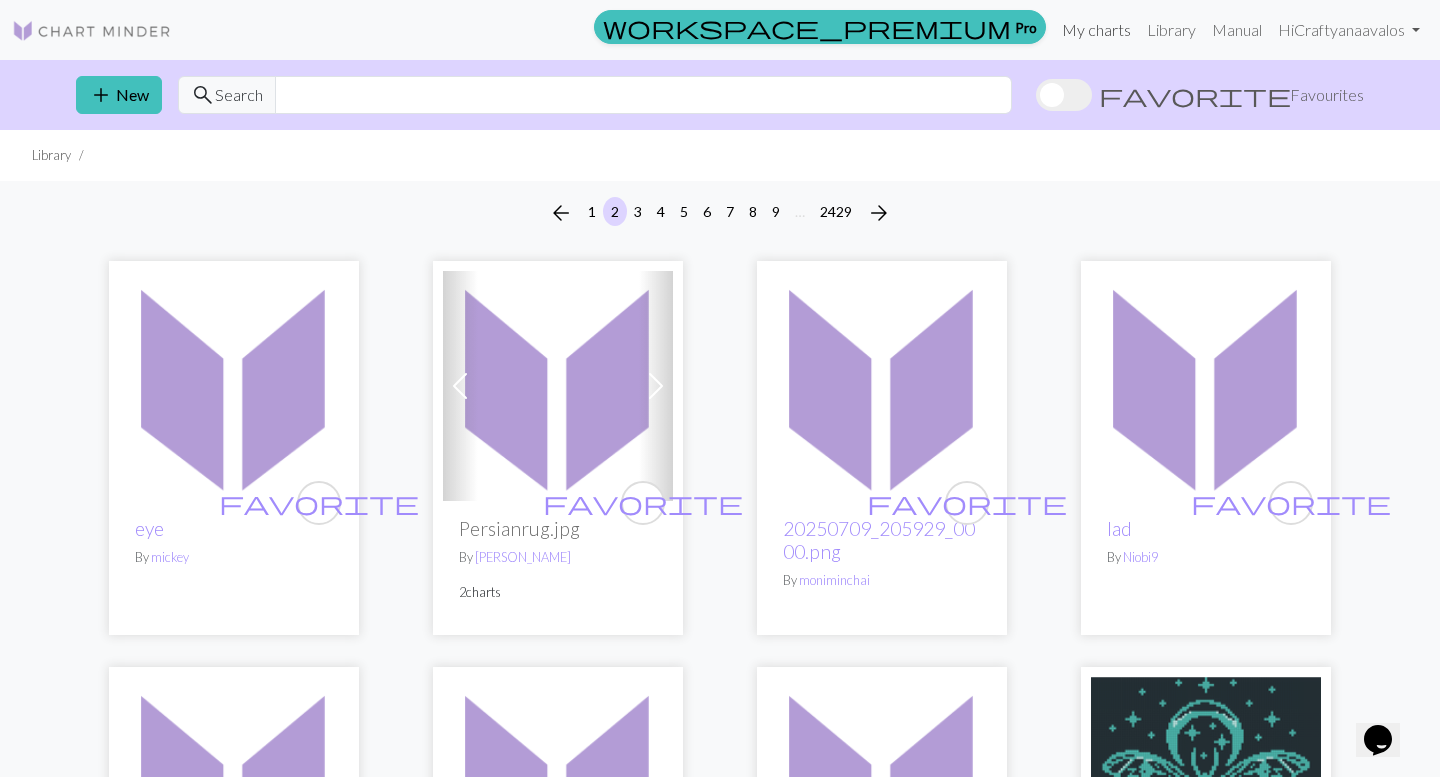 click on "My charts" at bounding box center (1096, 30) 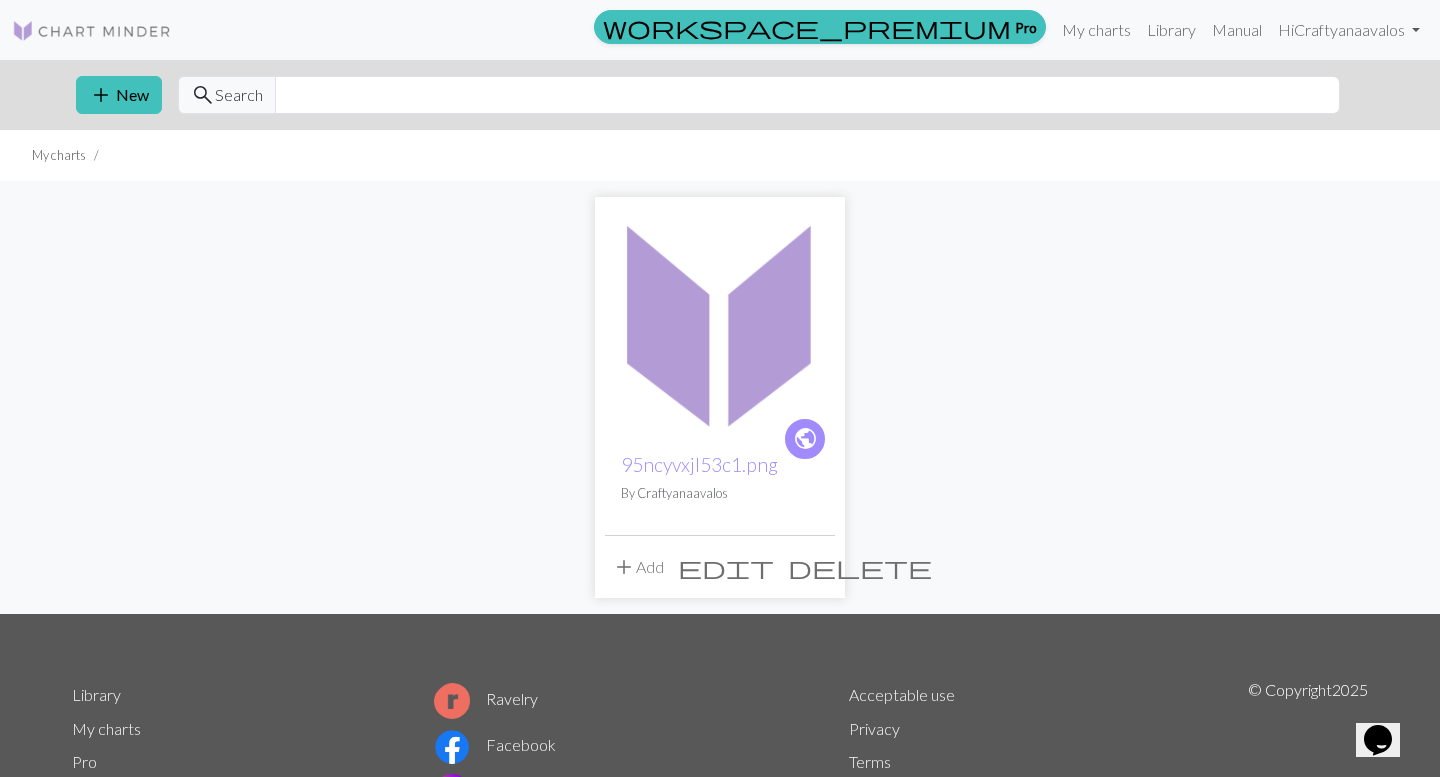 click on "public 95ncyvxjl53c1.png By   Craftyanaavalos" at bounding box center (720, 486) 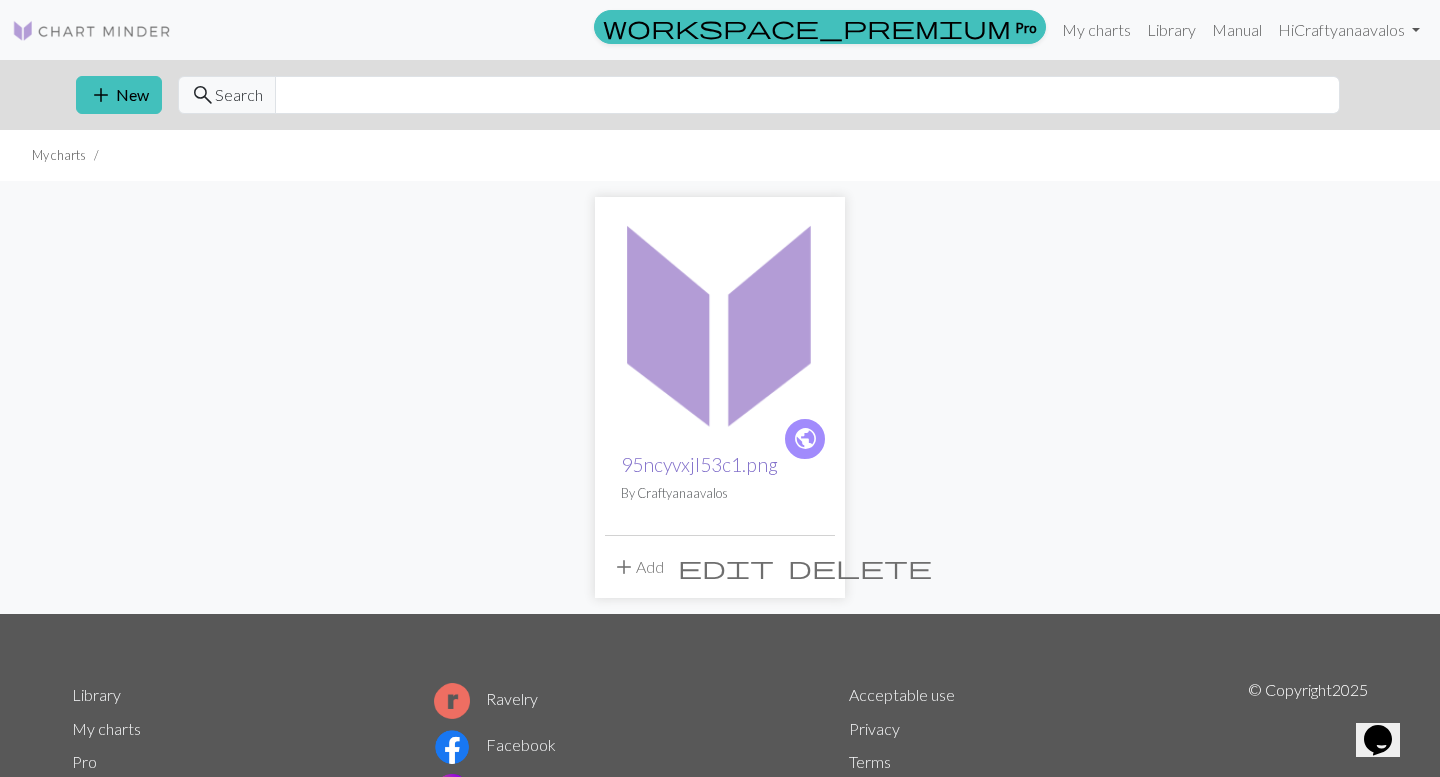click on "95ncyvxjl53c1.png" at bounding box center [699, 464] 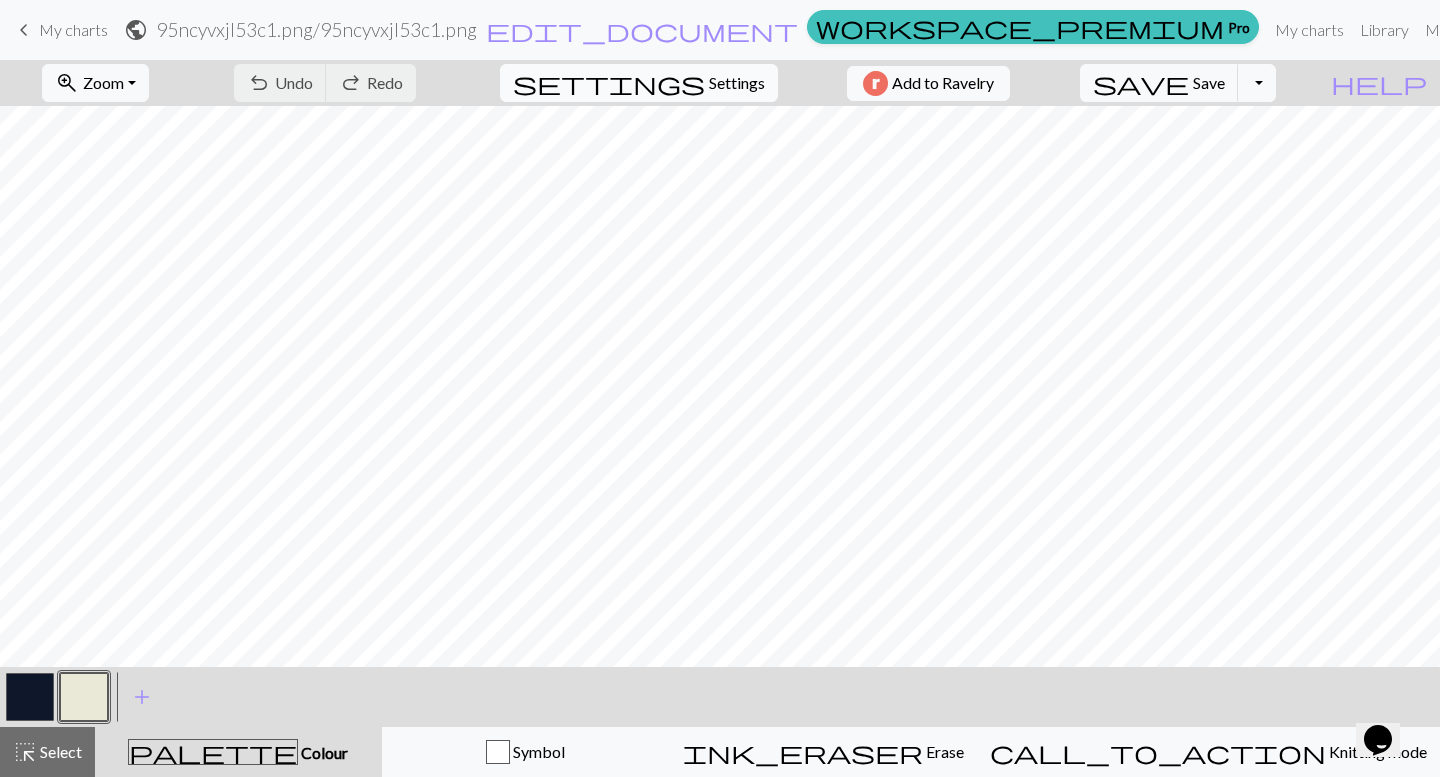 click on "Settings" at bounding box center [737, 83] 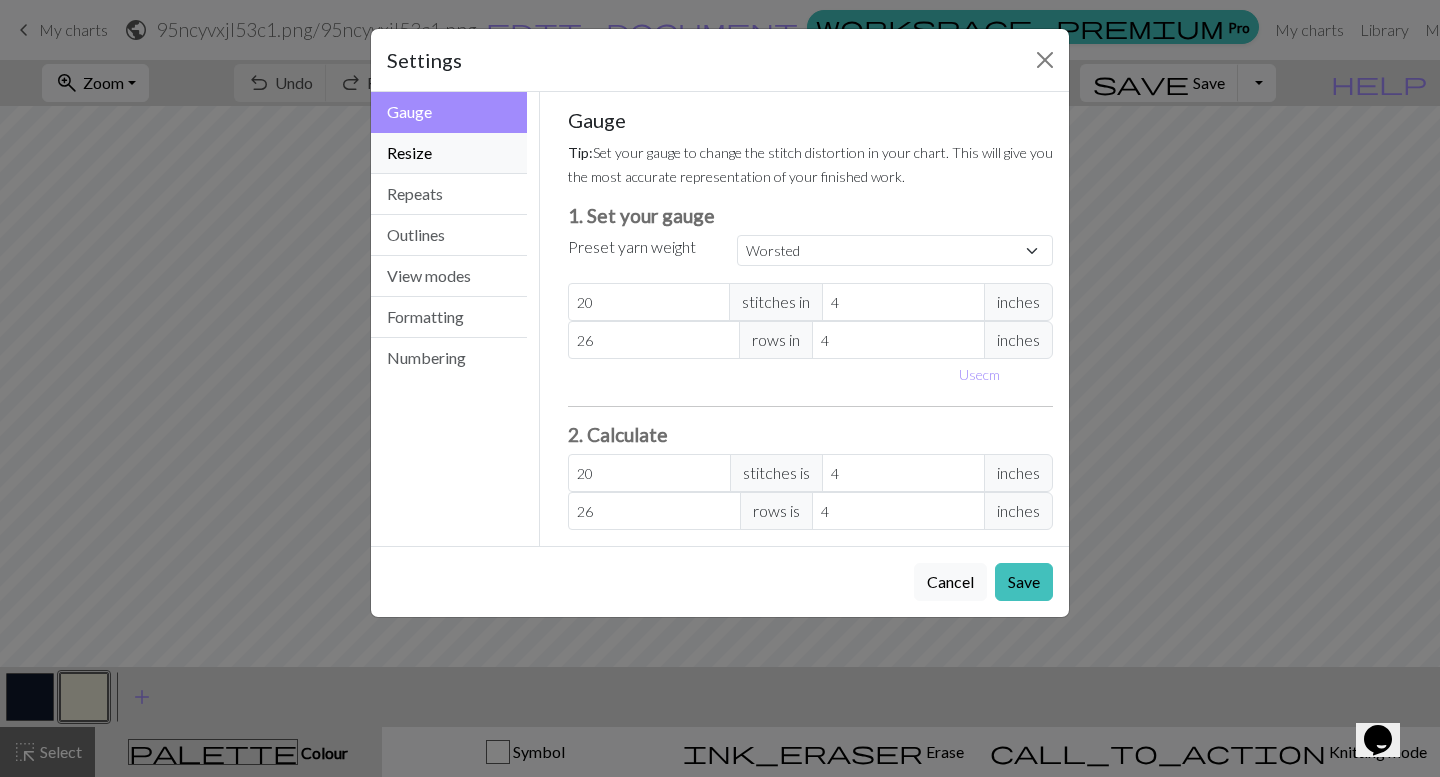 click on "Resize" at bounding box center [449, 153] 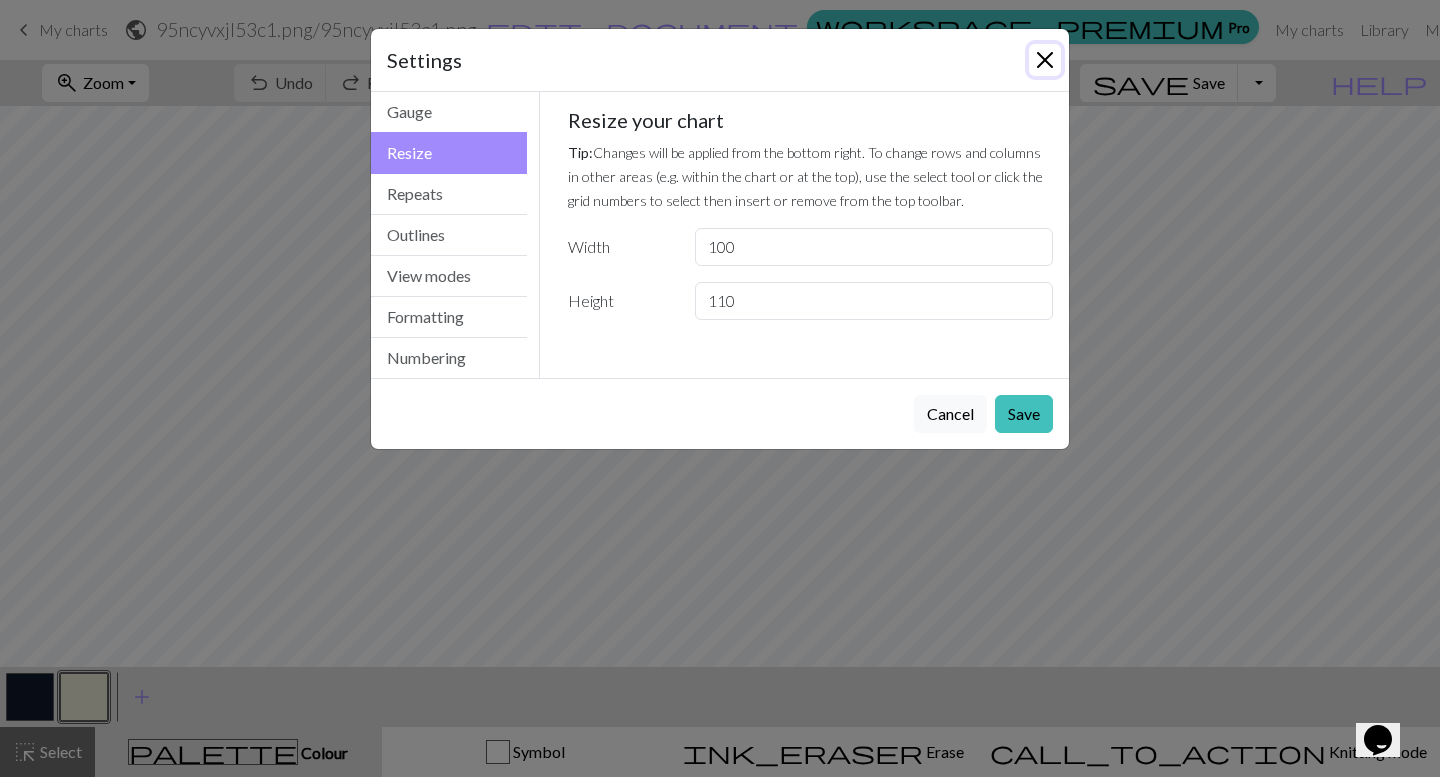 click at bounding box center (1045, 60) 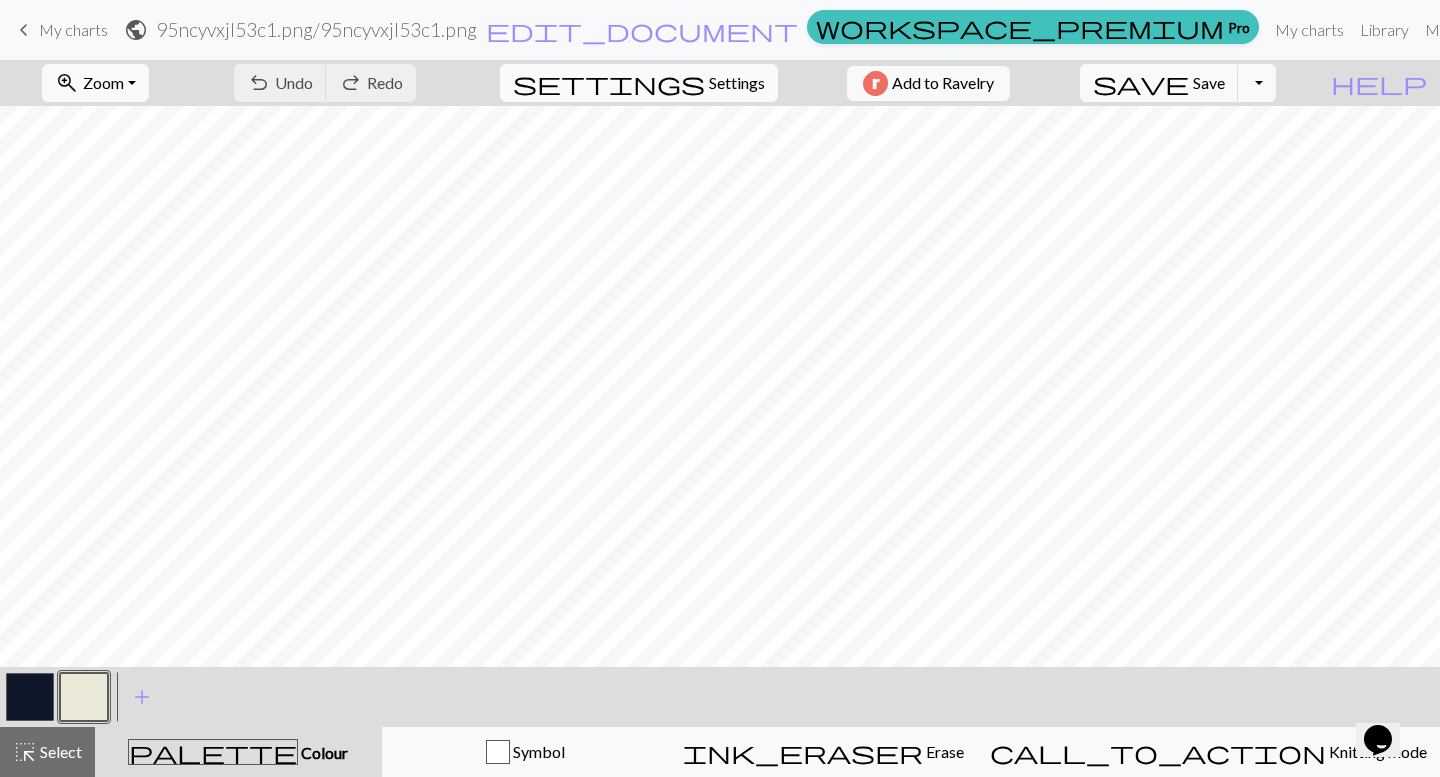 click on "settings" at bounding box center [609, 83] 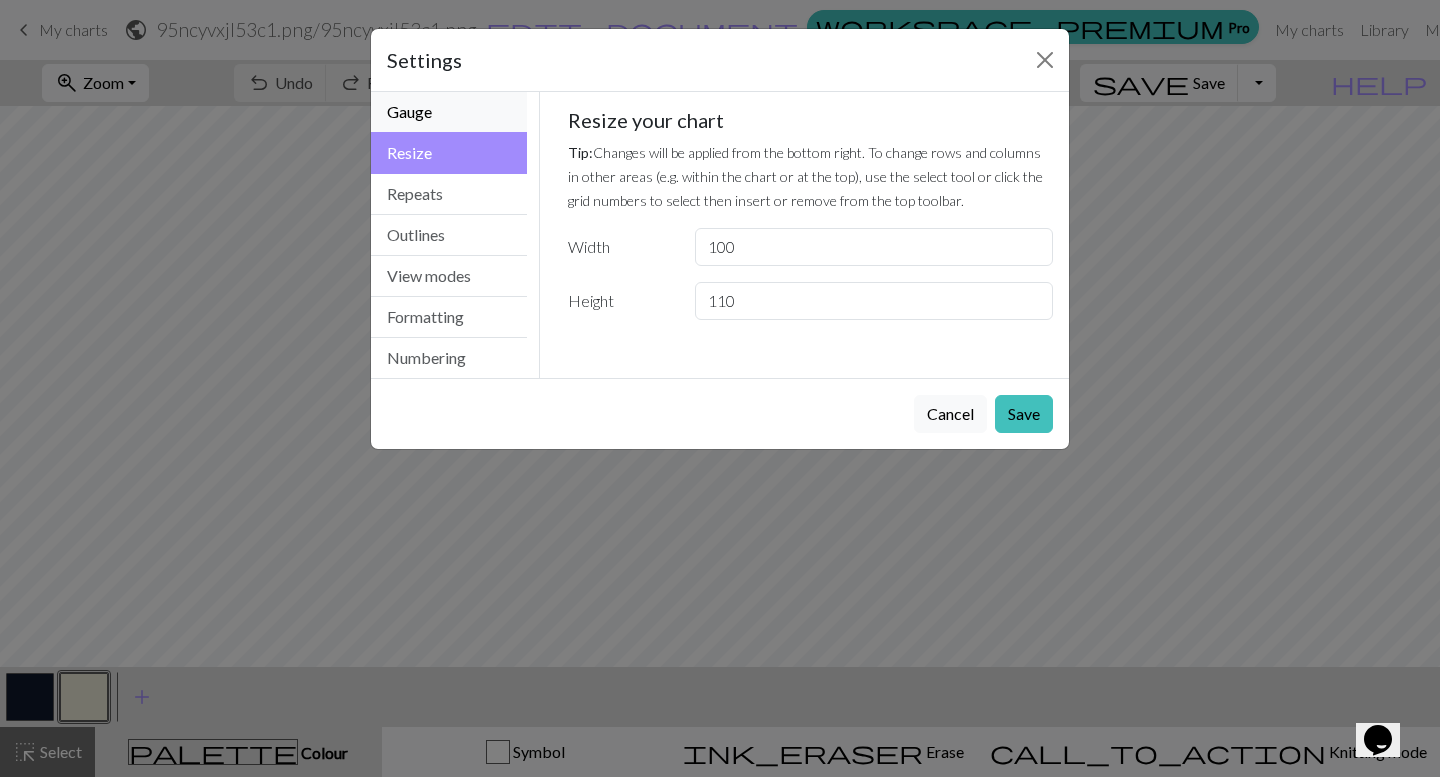 click on "Gauge" at bounding box center (449, 112) 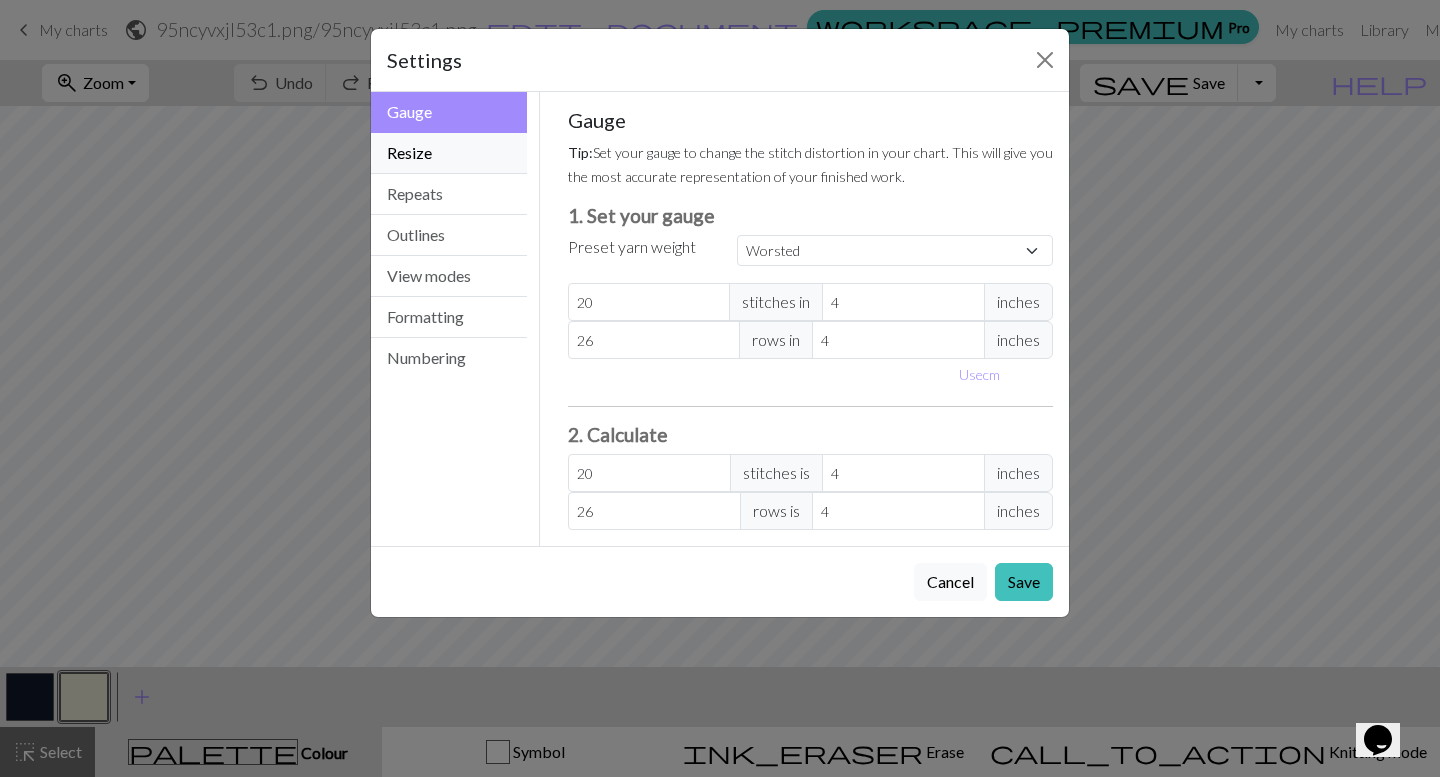 click on "Resize" at bounding box center (449, 153) 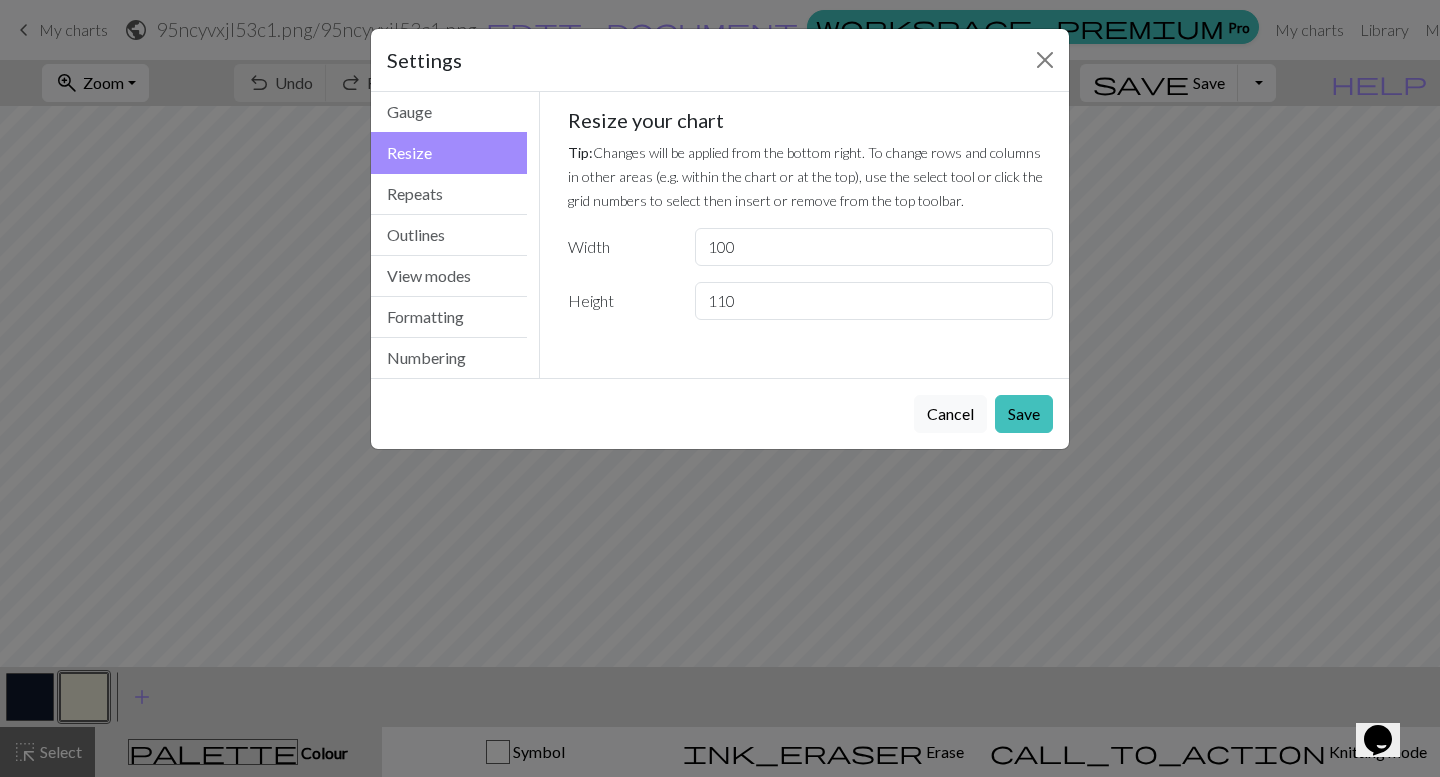 click on "Resize" at bounding box center (449, 153) 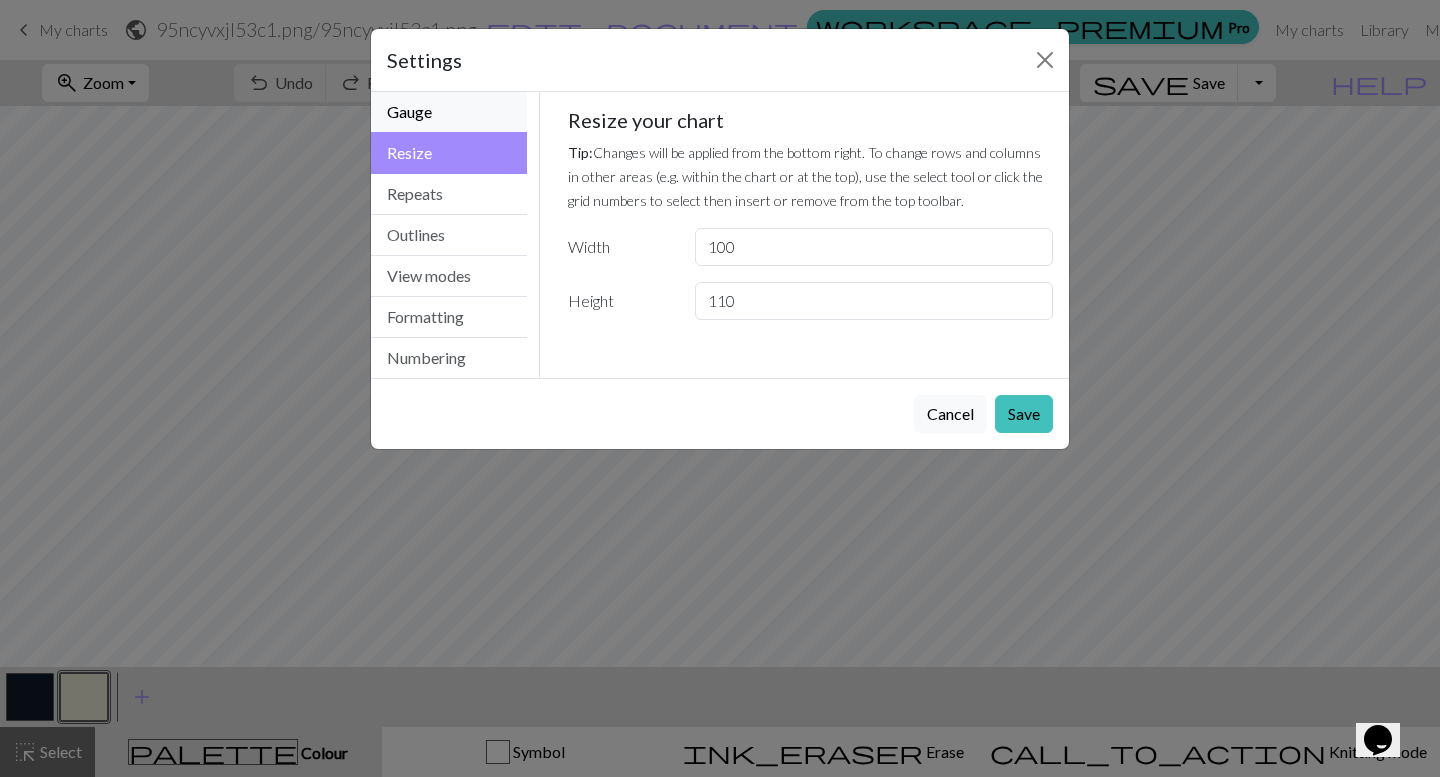 click on "Gauge" at bounding box center (449, 112) 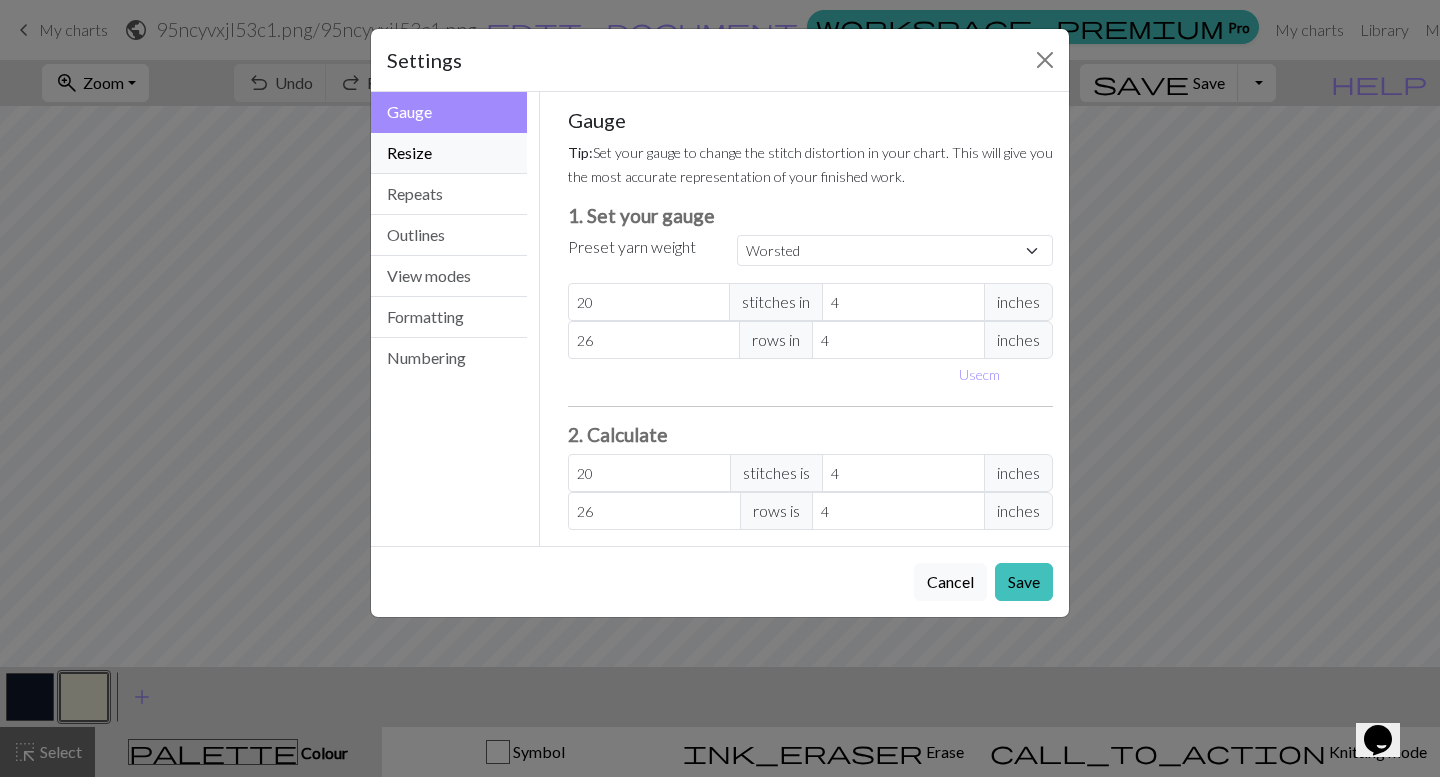 click on "Resize" at bounding box center (449, 153) 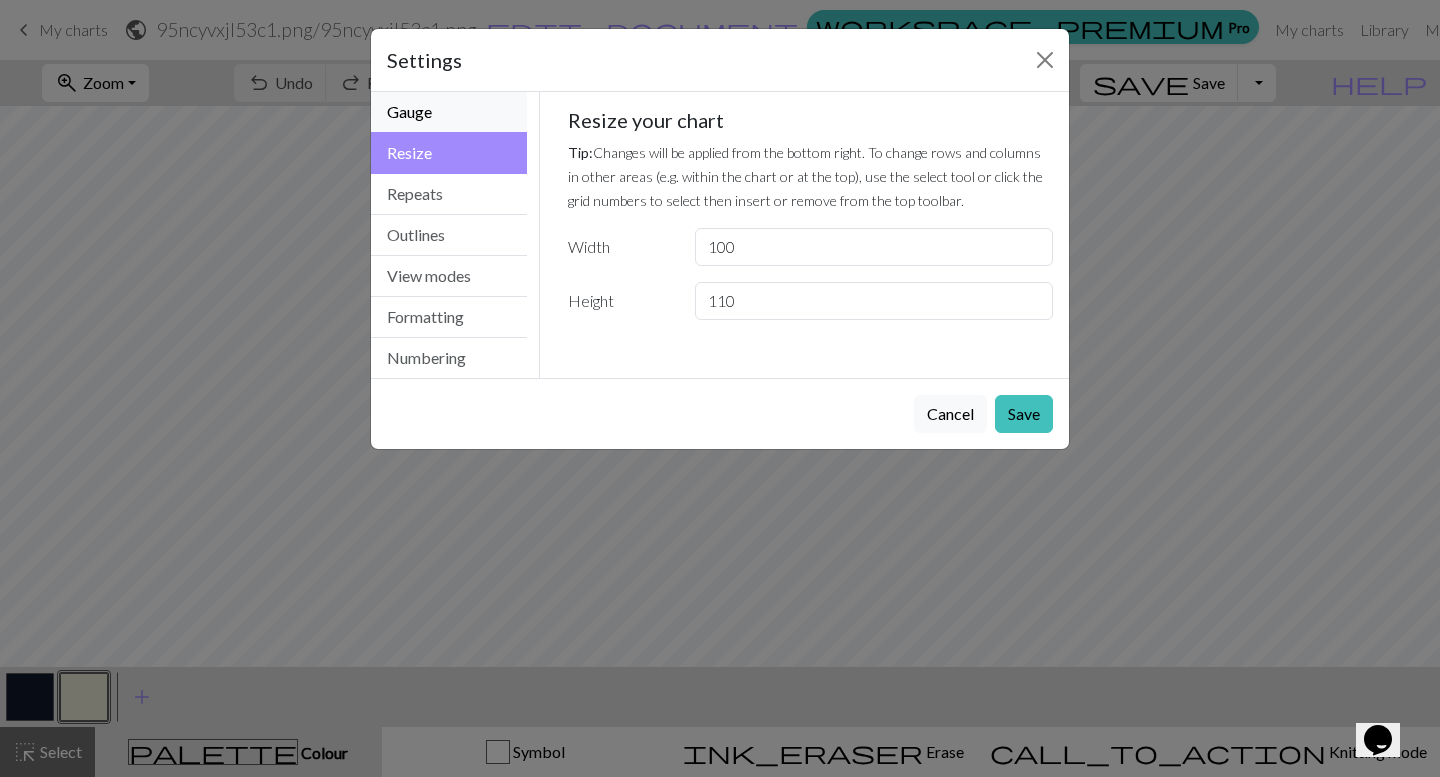 click on "Gauge" at bounding box center [449, 112] 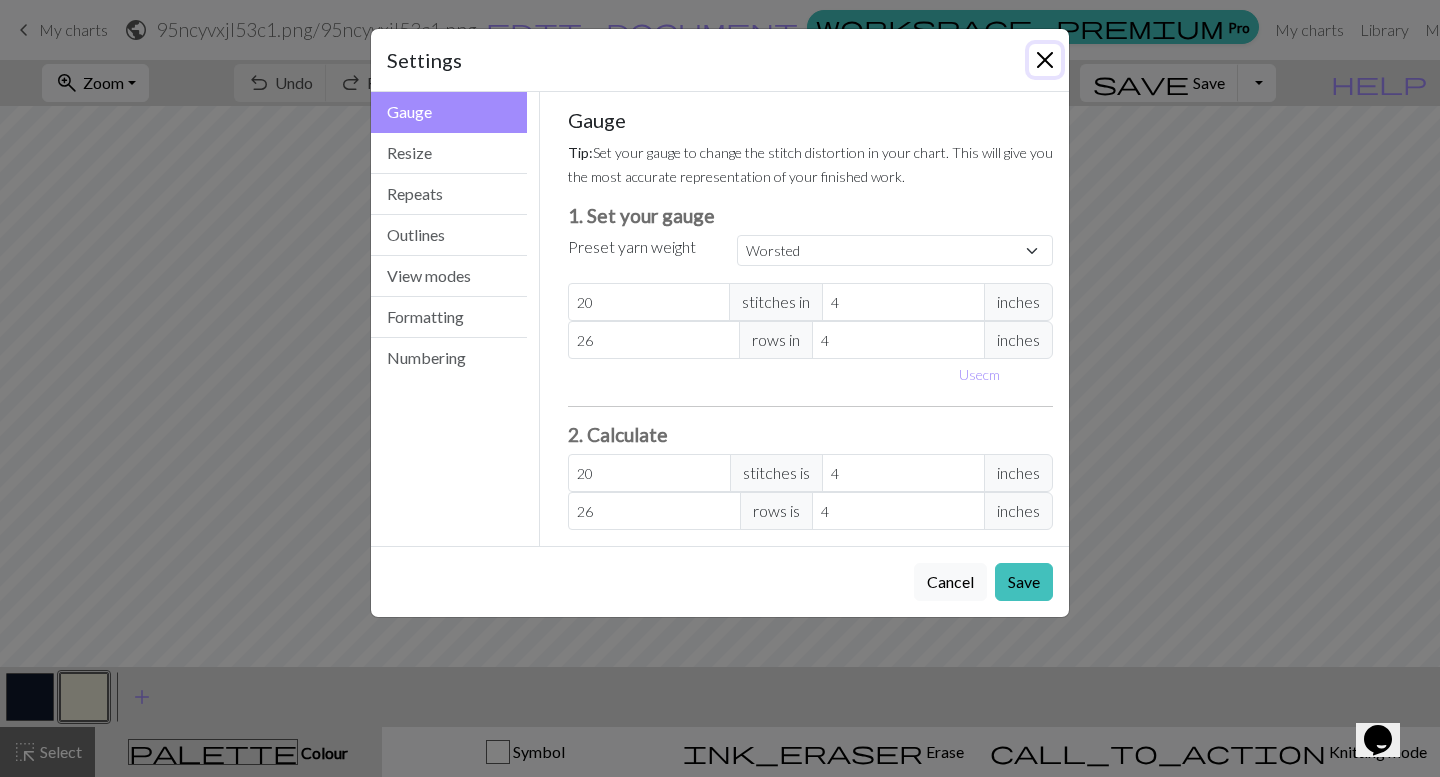 click at bounding box center [1045, 60] 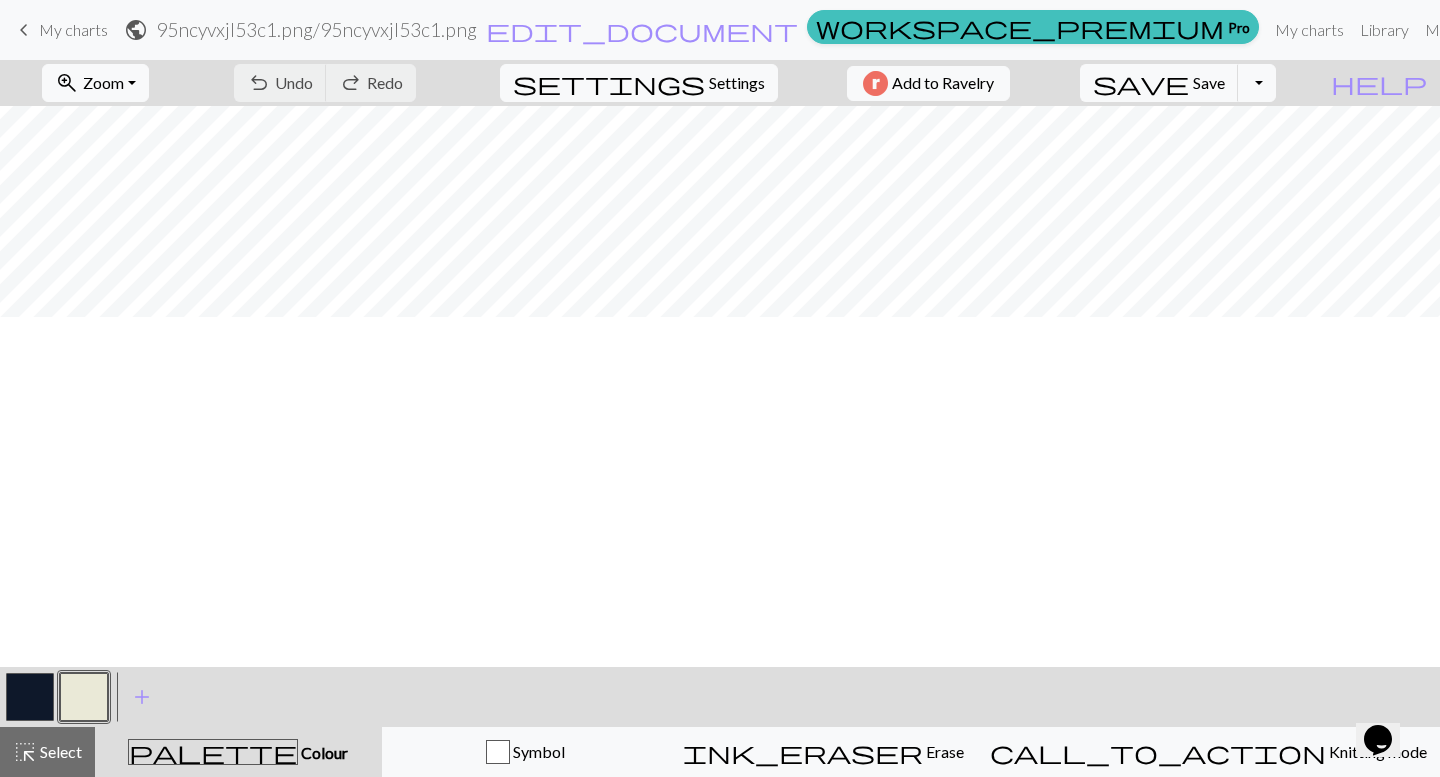 scroll, scrollTop: 1199, scrollLeft: 1262, axis: both 